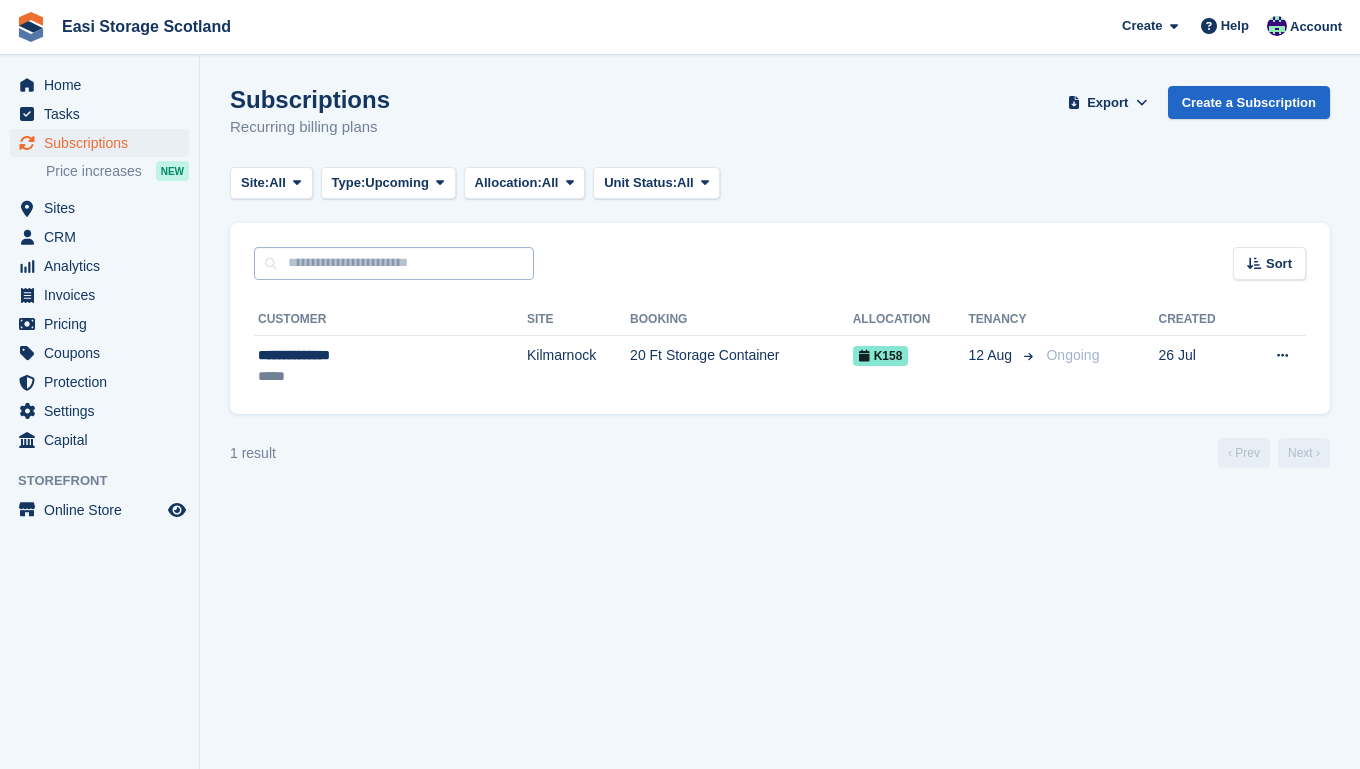 scroll, scrollTop: 0, scrollLeft: 0, axis: both 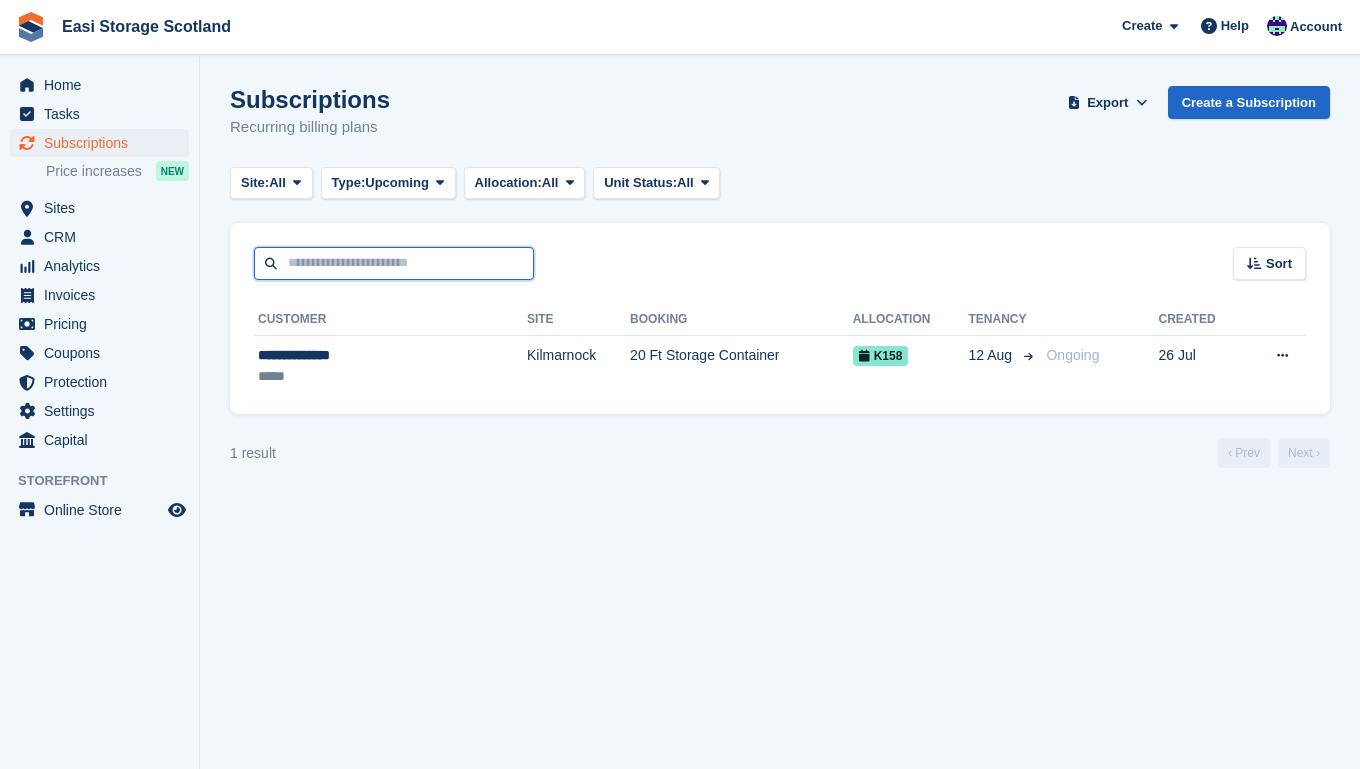 click at bounding box center (394, 263) 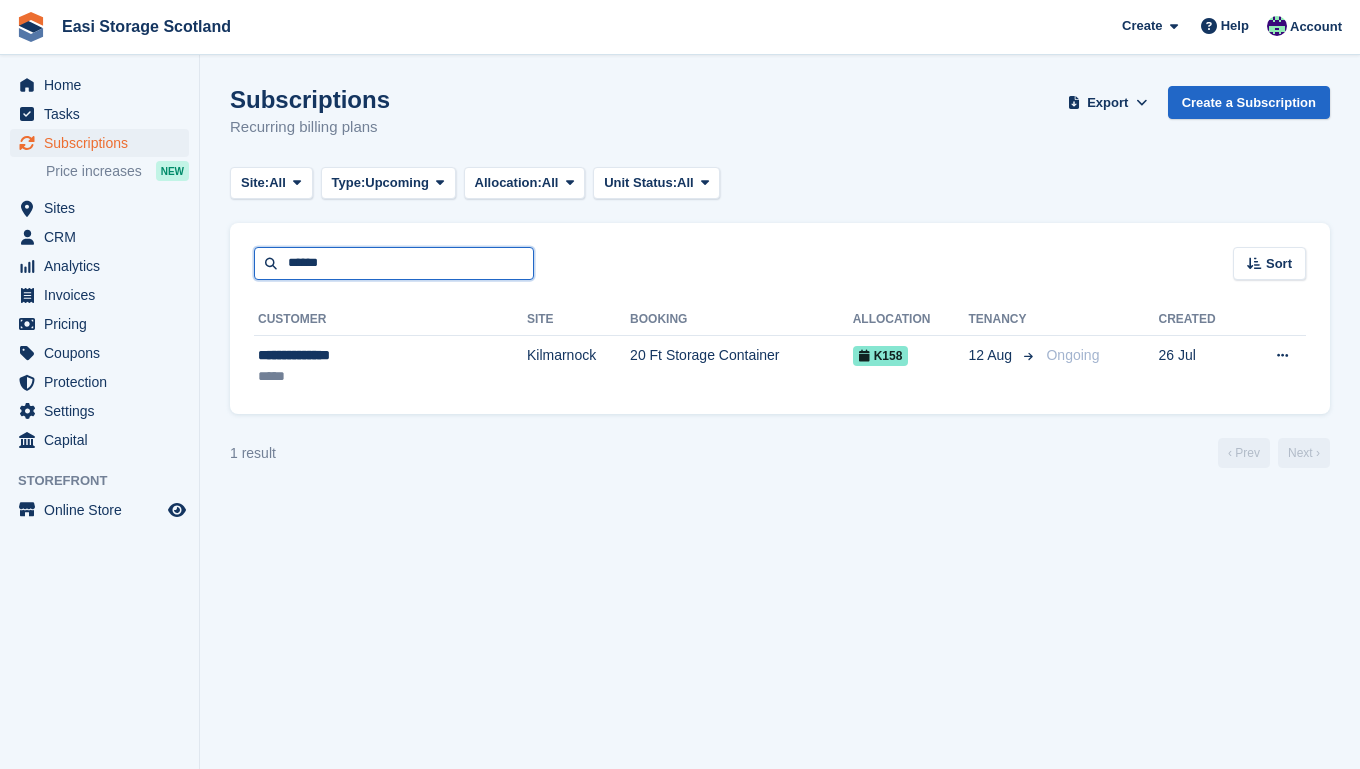 type on "******" 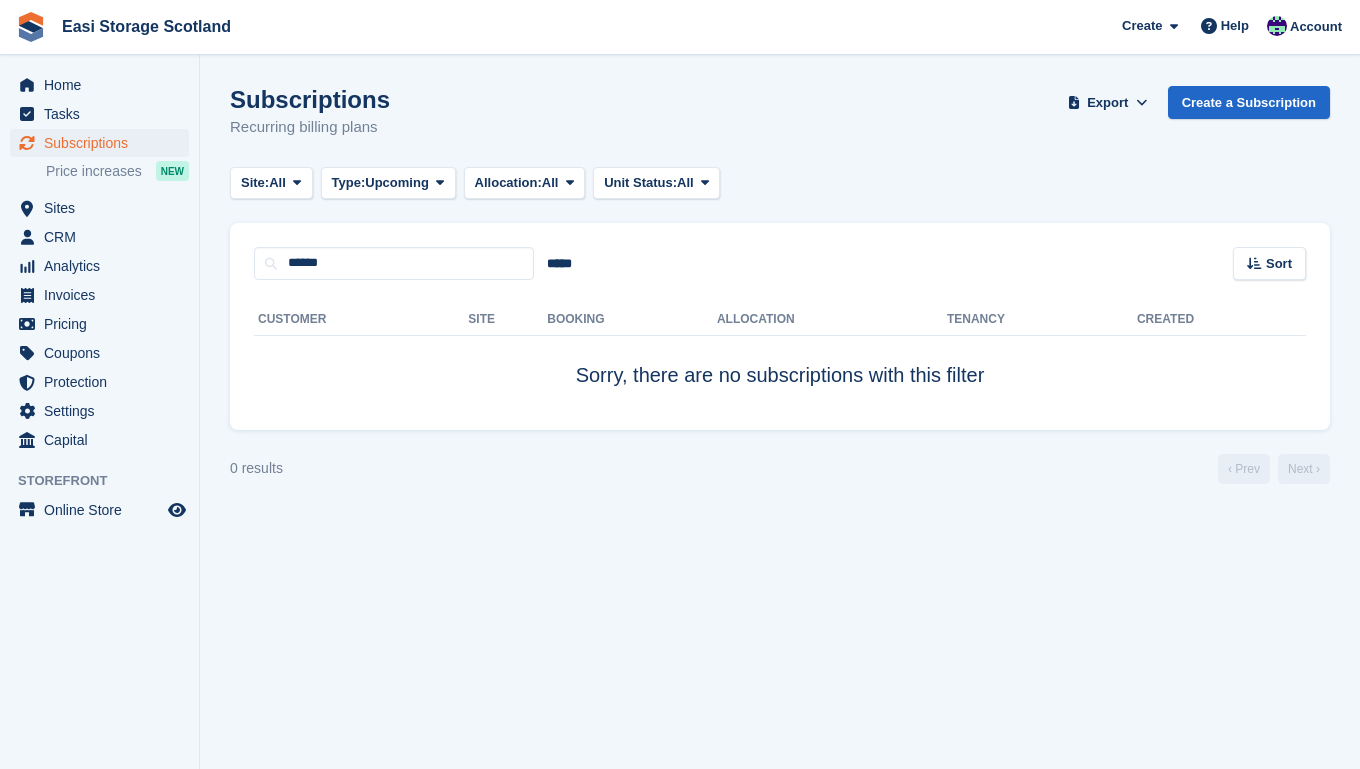 scroll, scrollTop: 0, scrollLeft: 0, axis: both 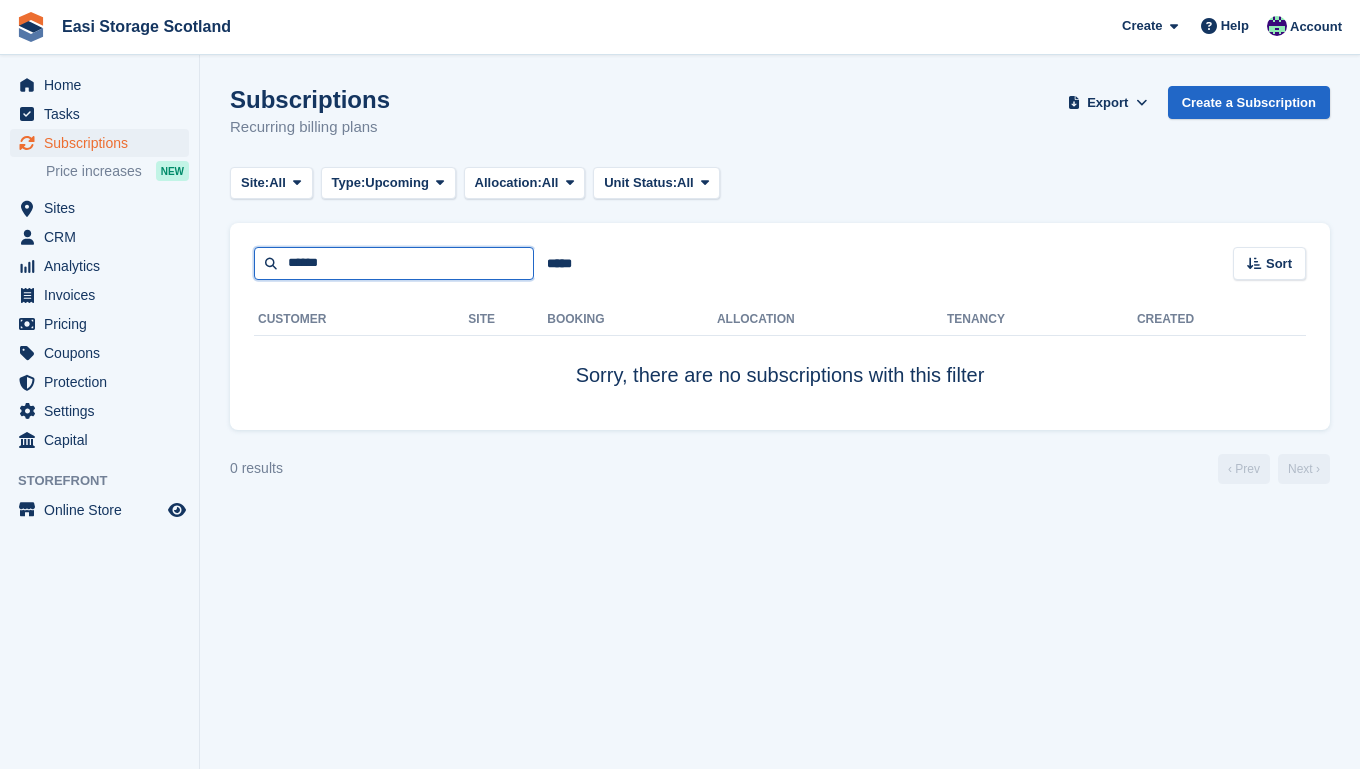 click on "******" at bounding box center (394, 263) 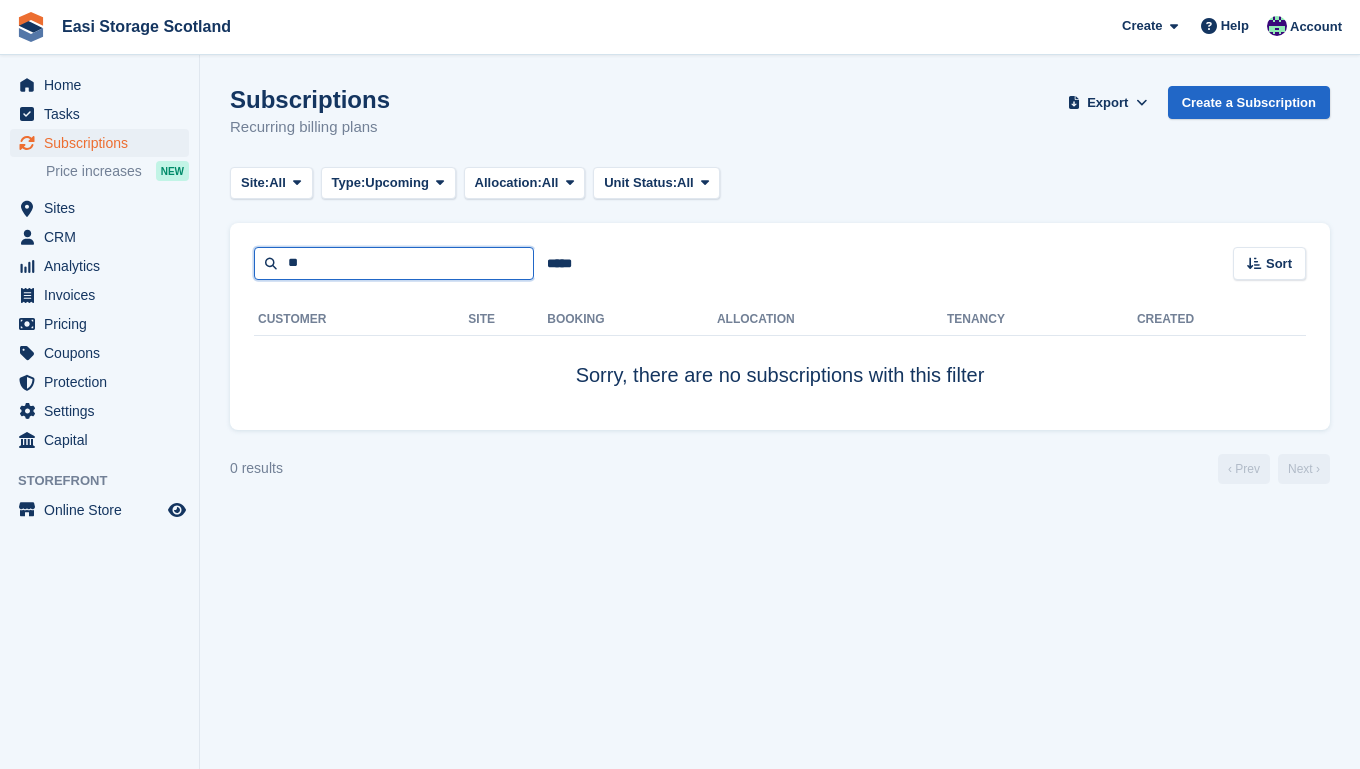 type on "*" 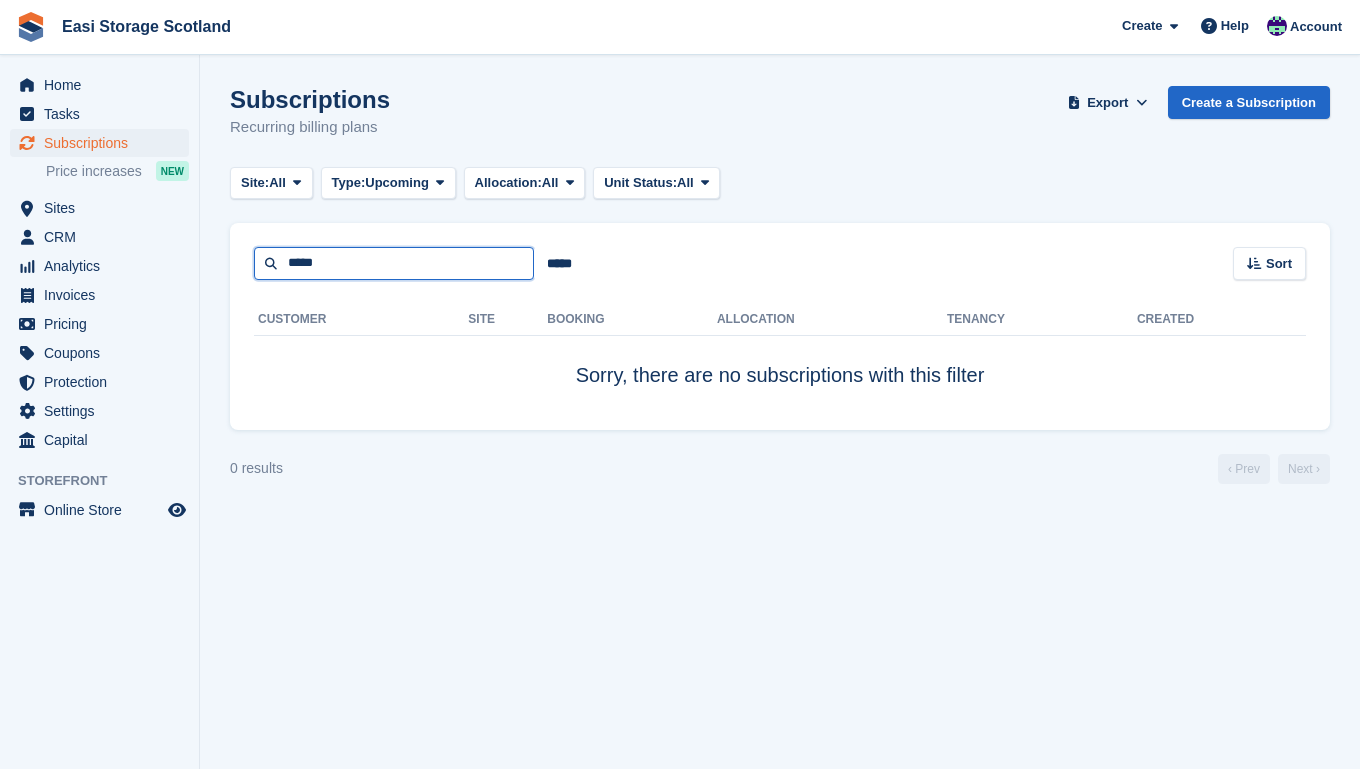 type on "******" 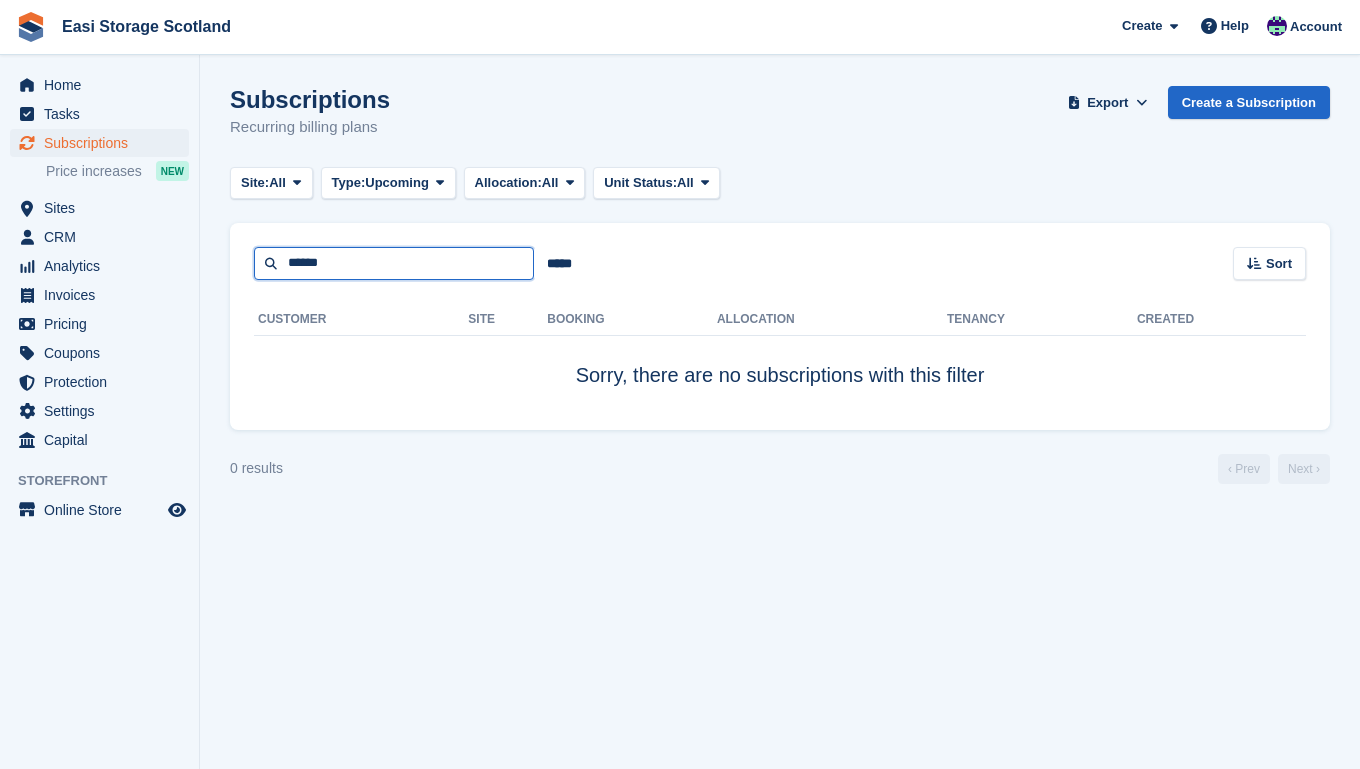 click on "******" at bounding box center (394, 263) 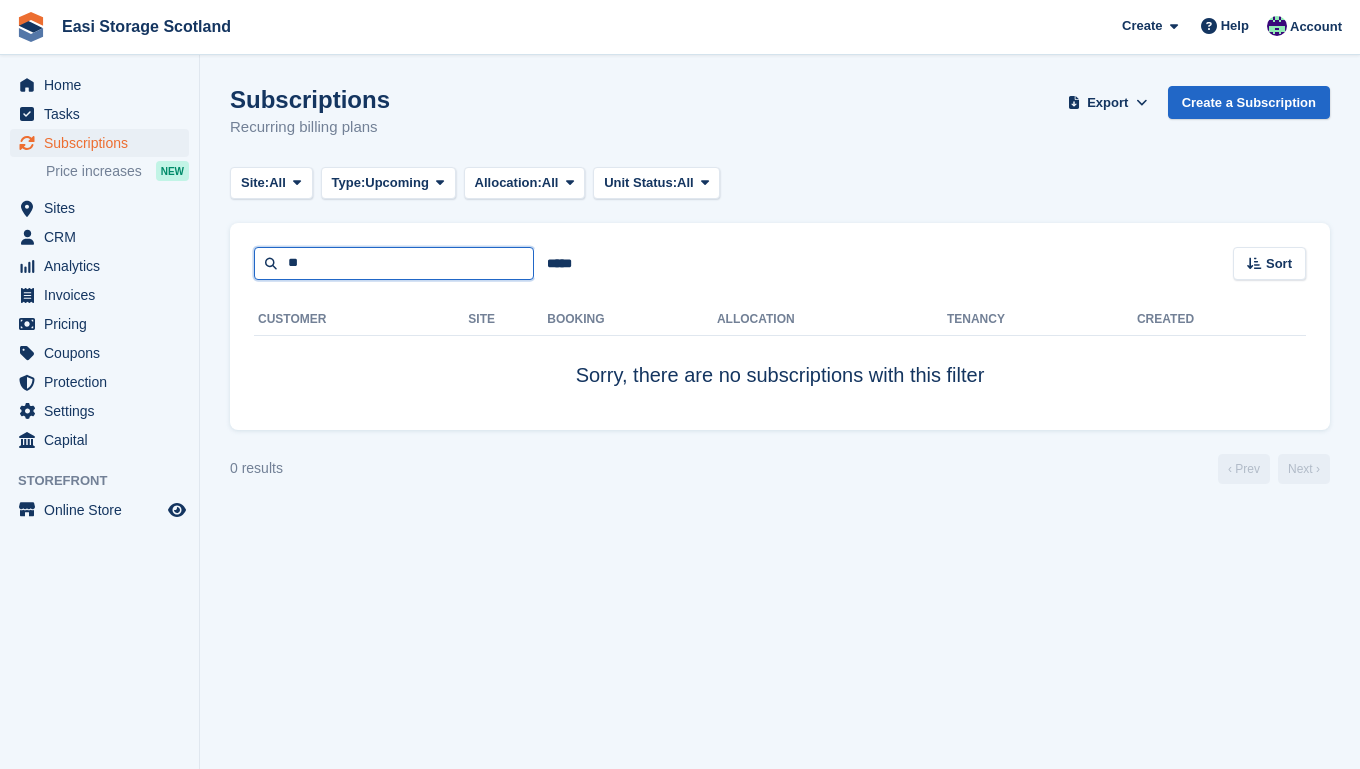 type on "*" 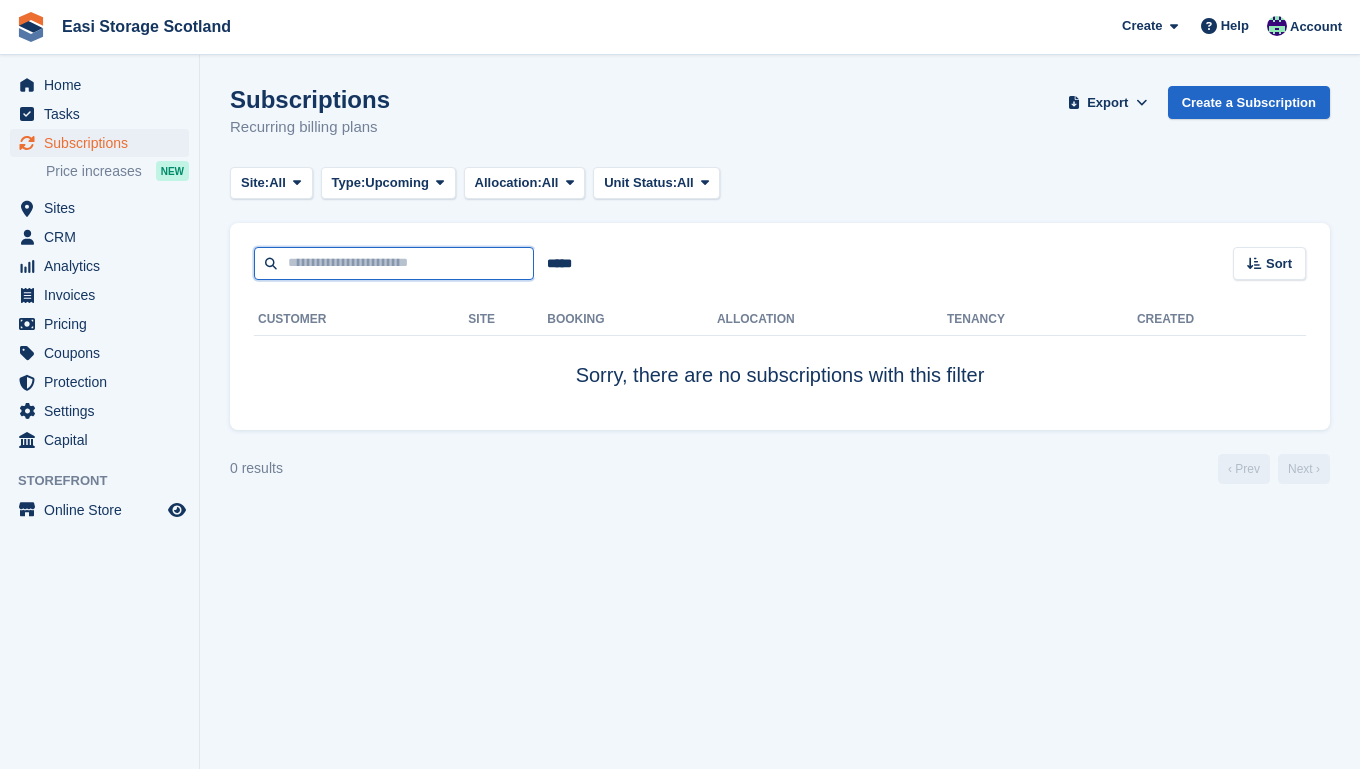 type on "*" 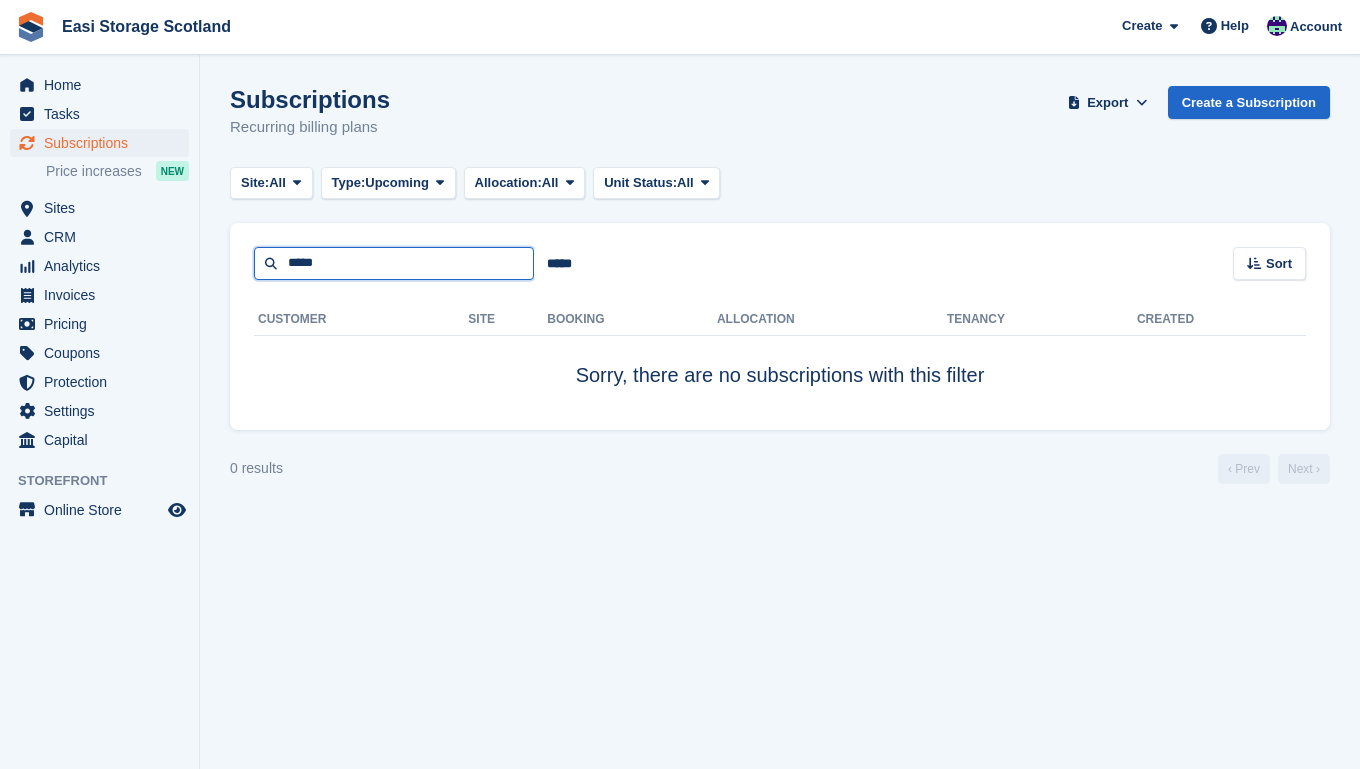 type on "******" 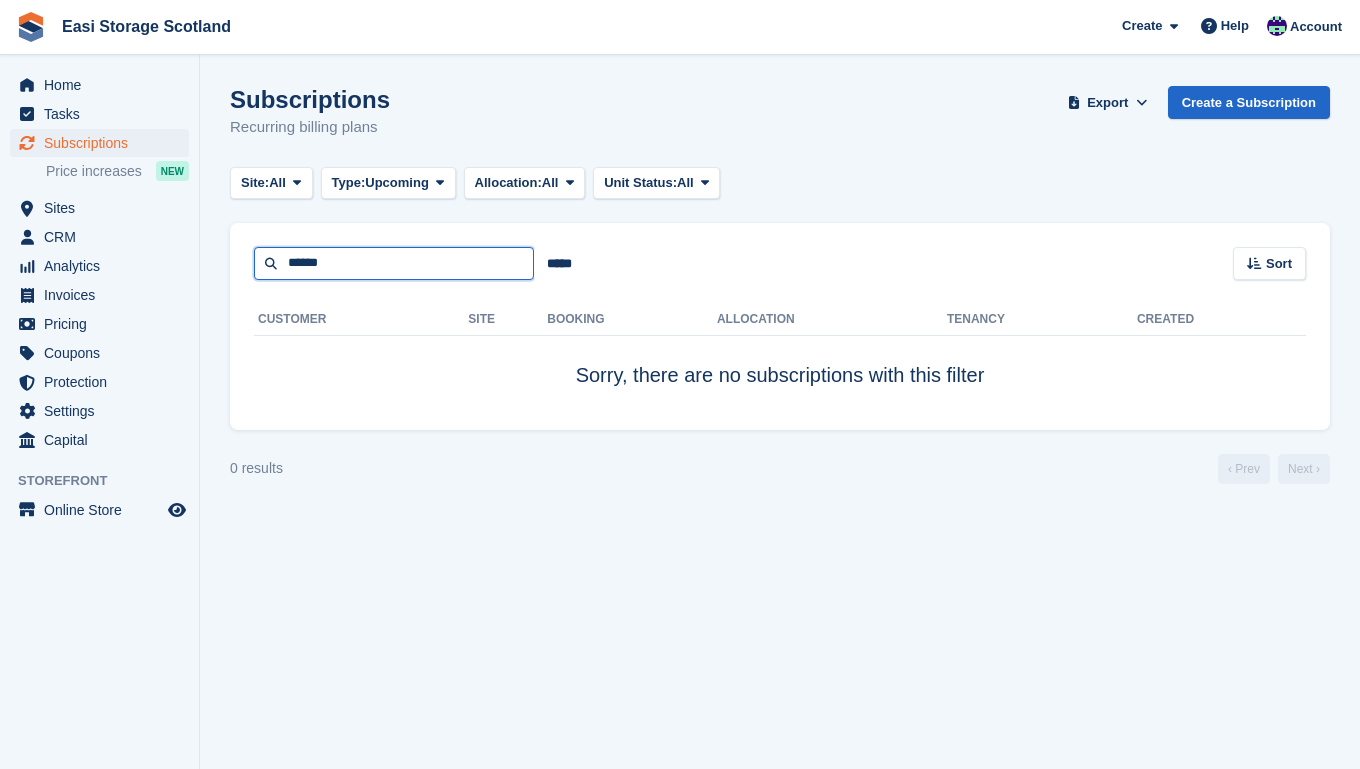 click on "******" at bounding box center [394, 263] 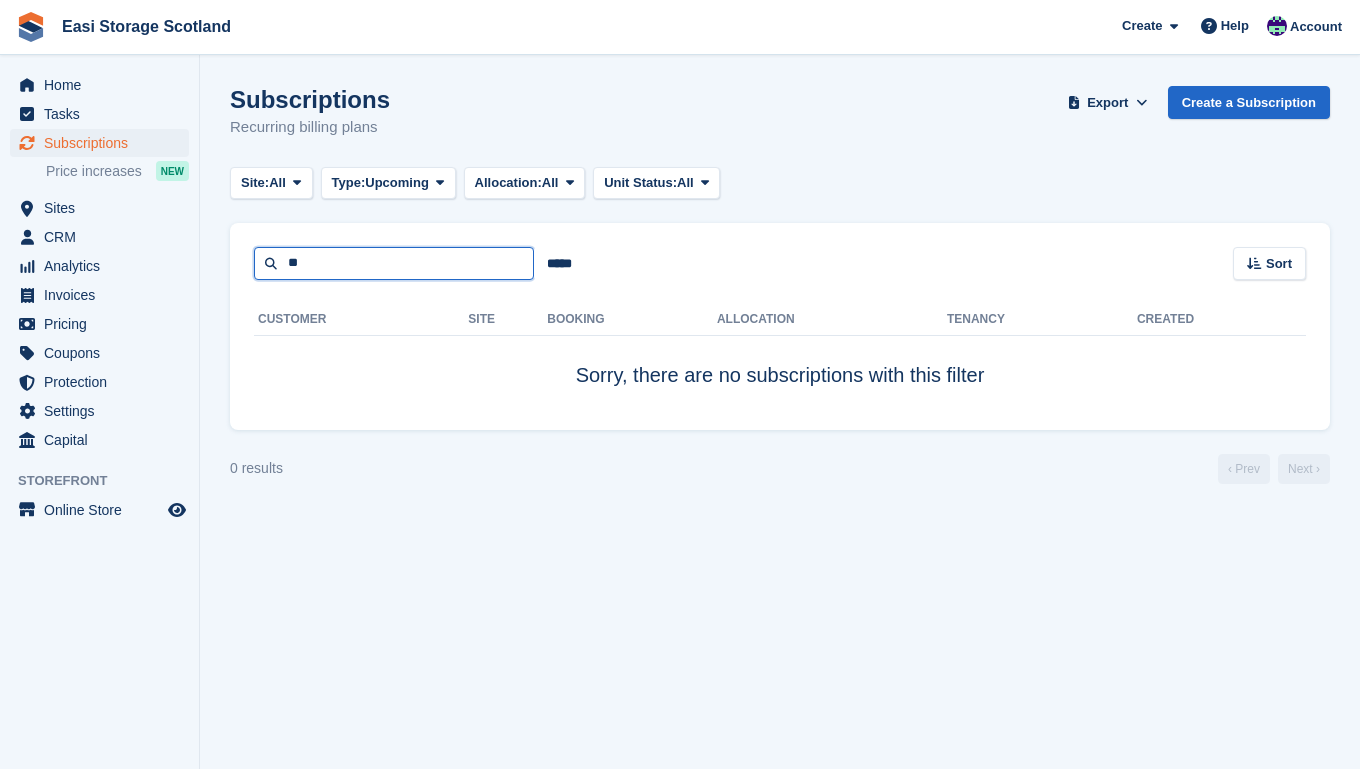 type on "*" 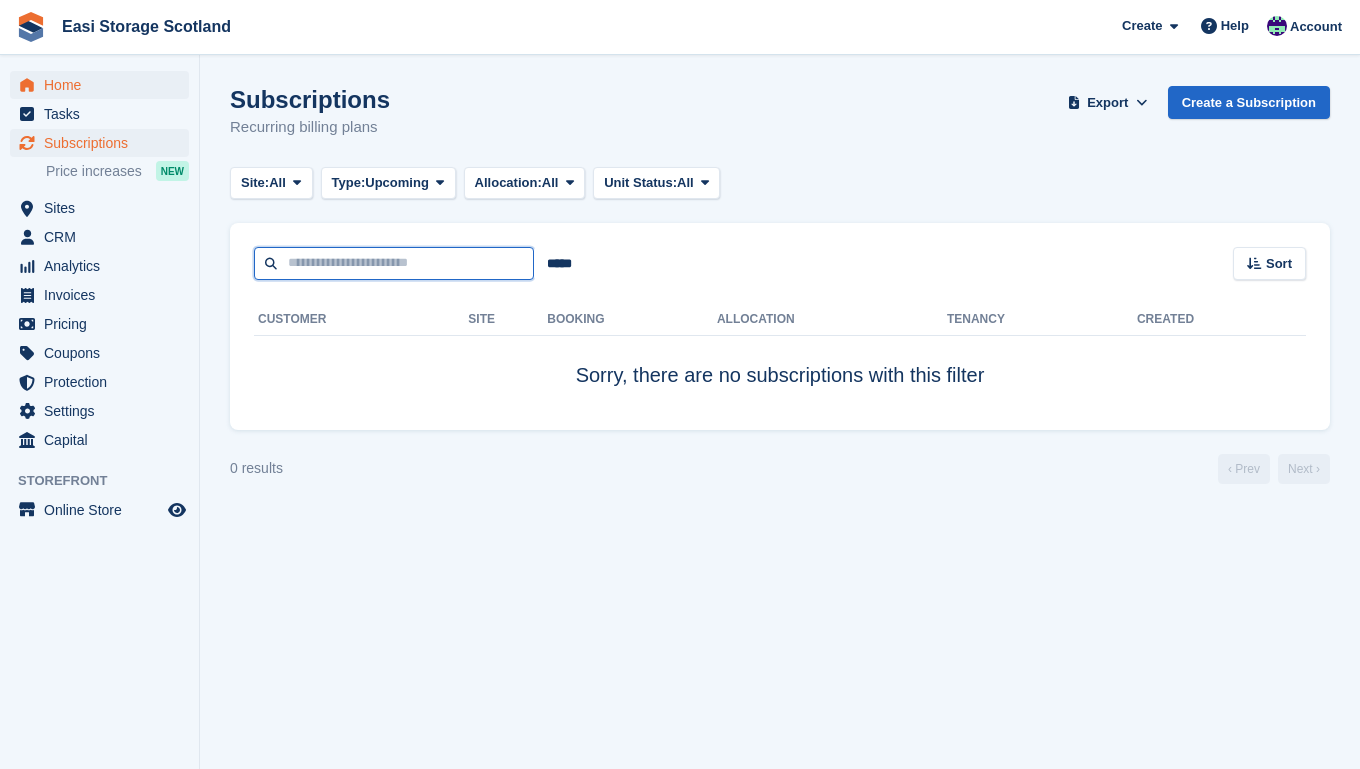 type 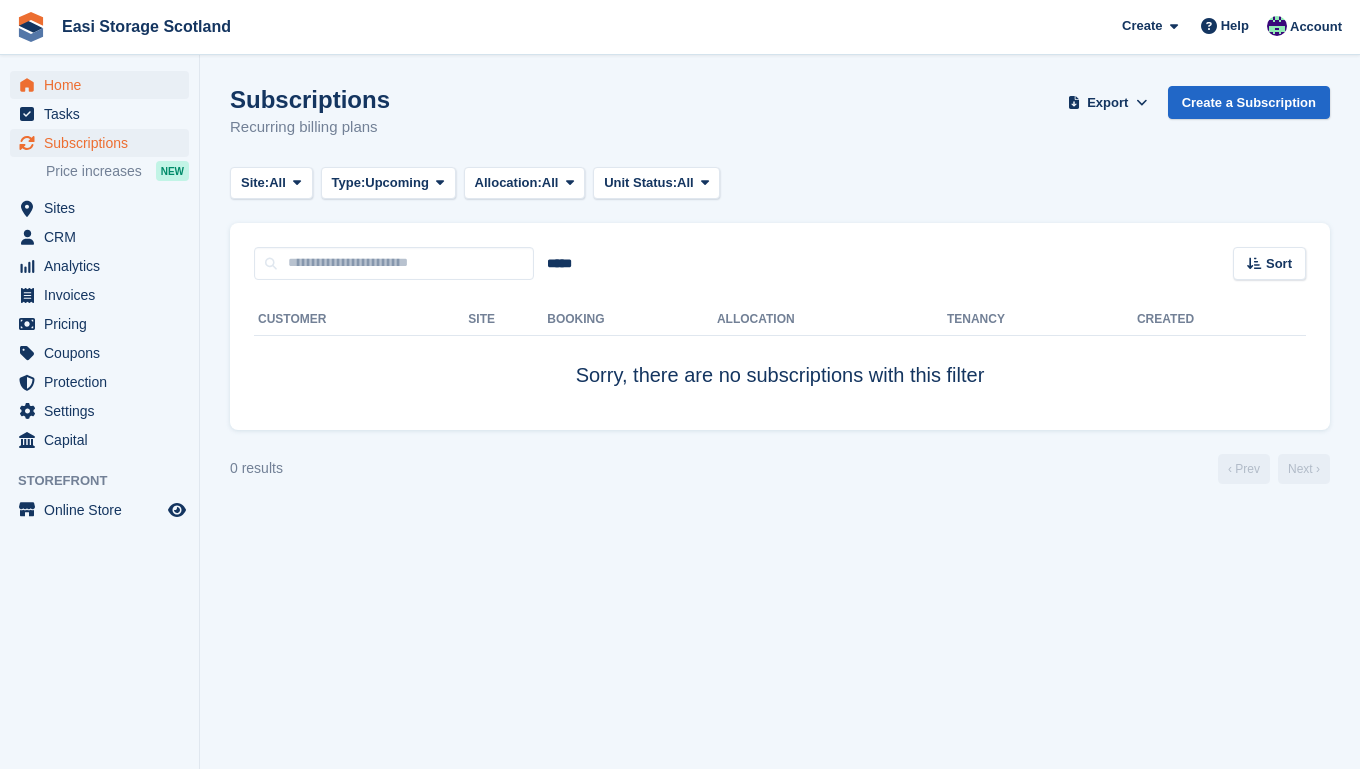 click on "Home" at bounding box center [104, 85] 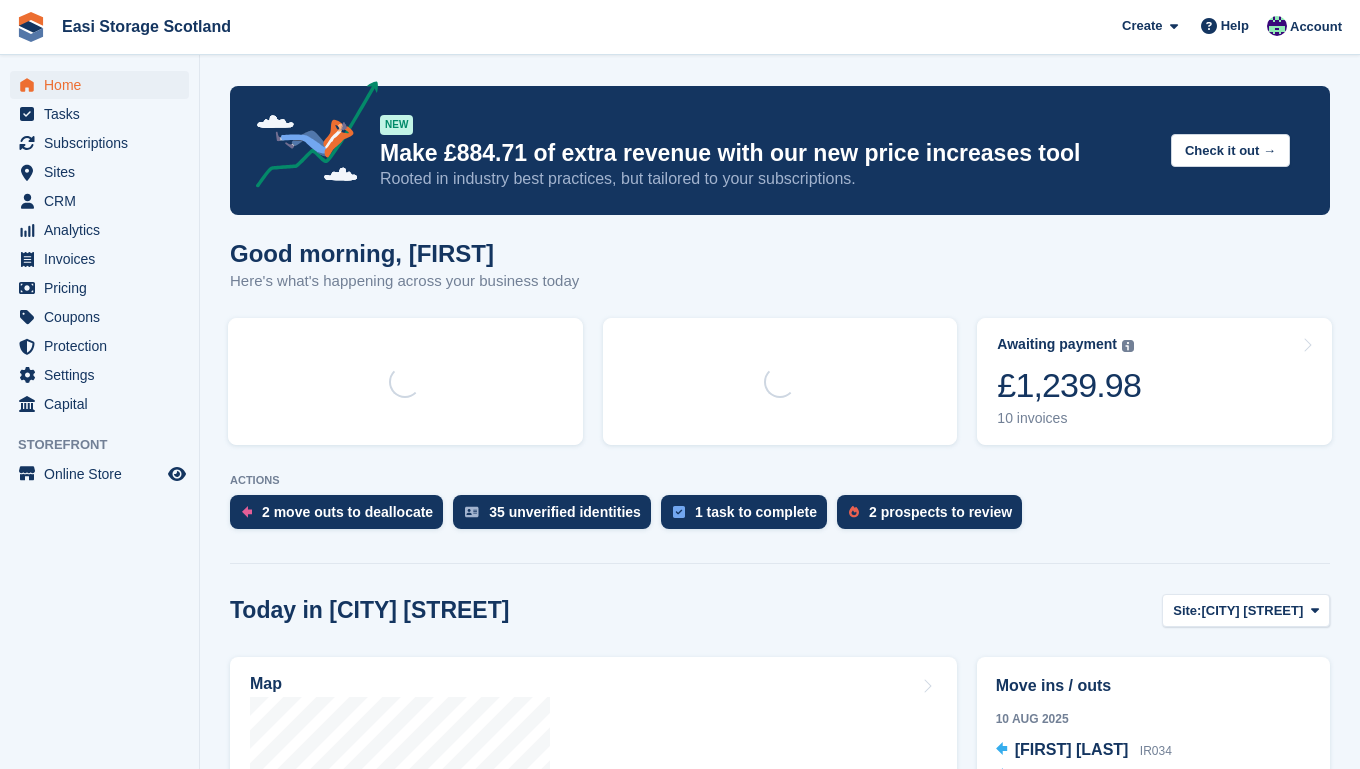 scroll, scrollTop: 0, scrollLeft: 0, axis: both 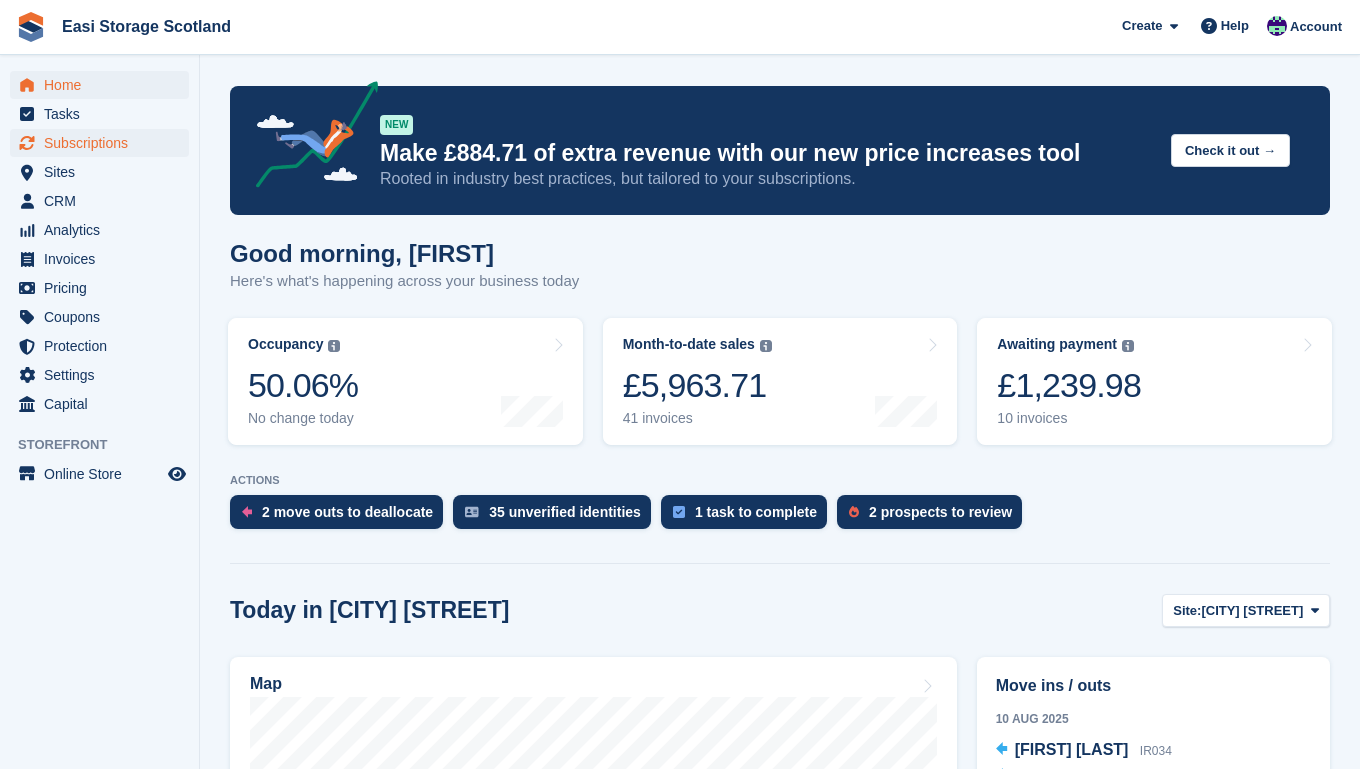 click on "Subscriptions" at bounding box center (104, 143) 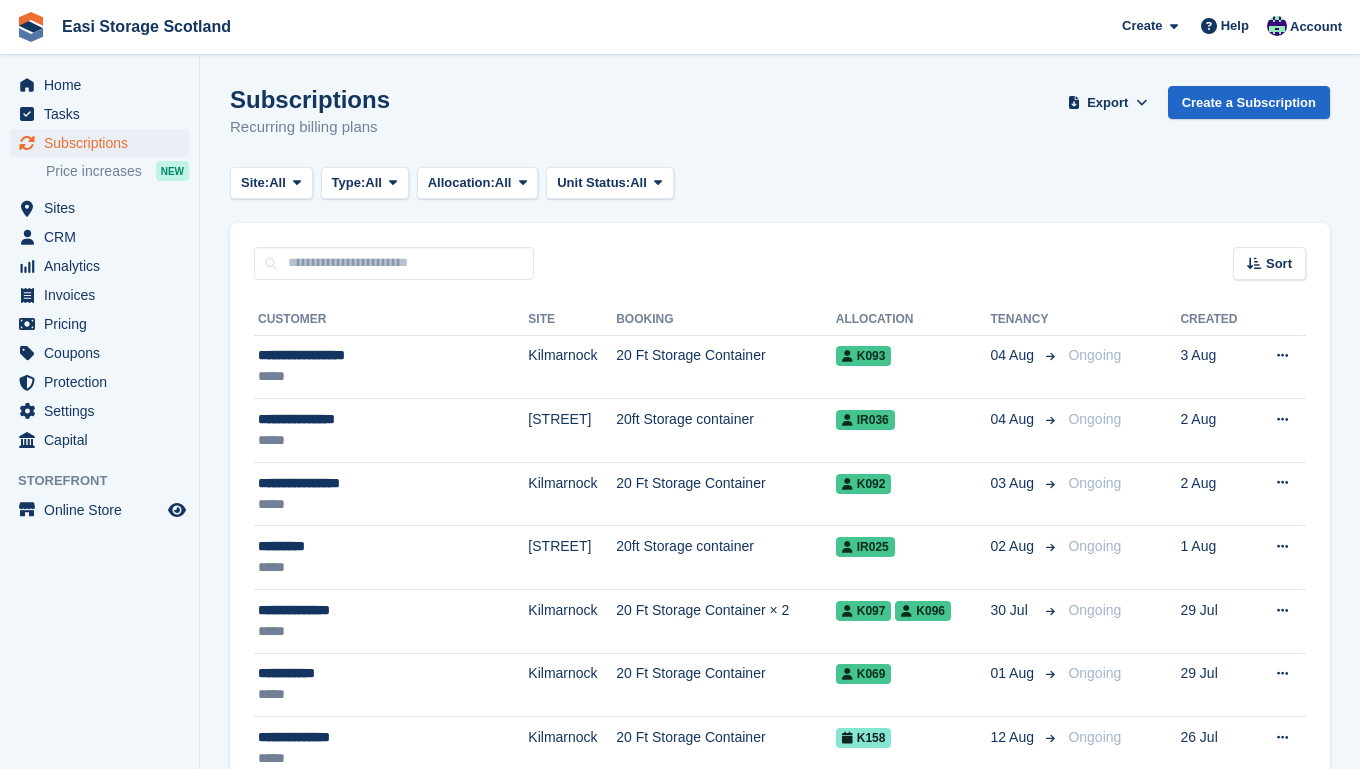 scroll, scrollTop: 0, scrollLeft: 0, axis: both 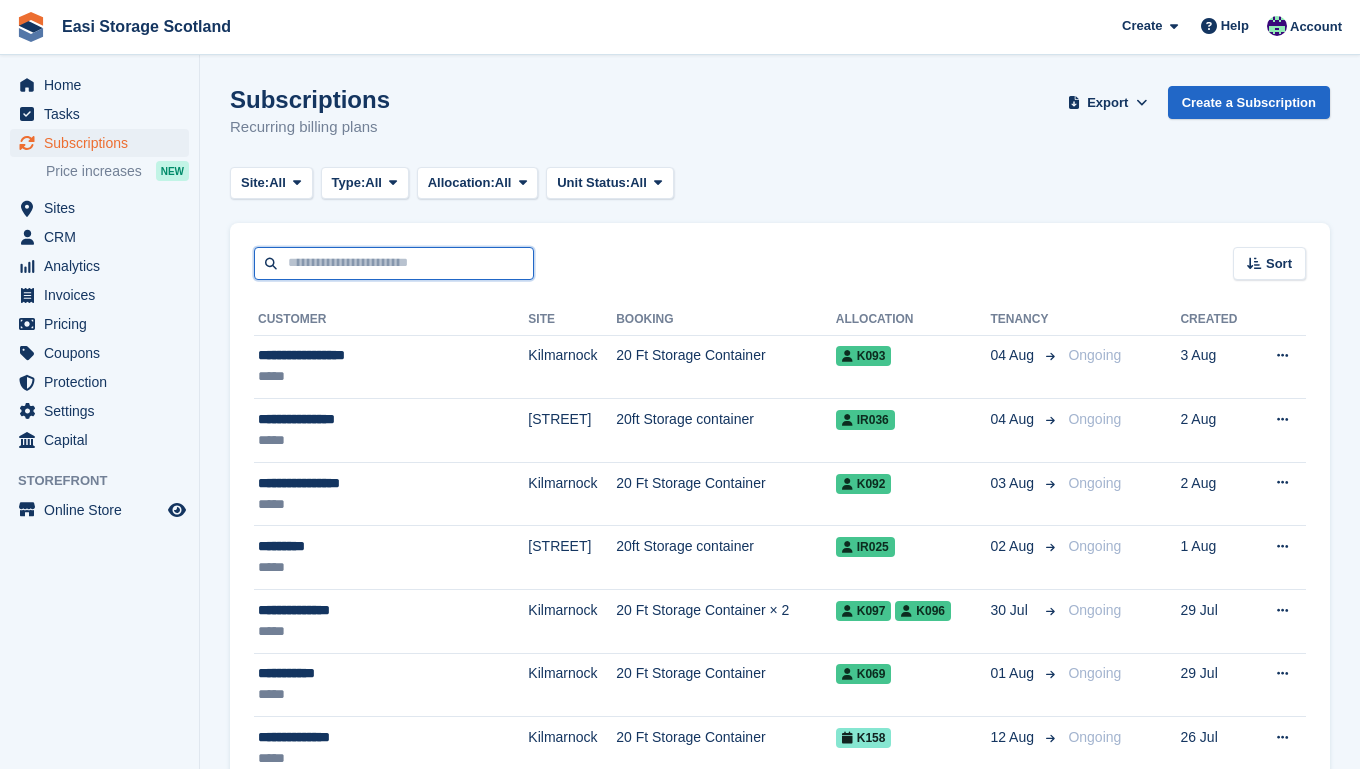 click at bounding box center [394, 263] 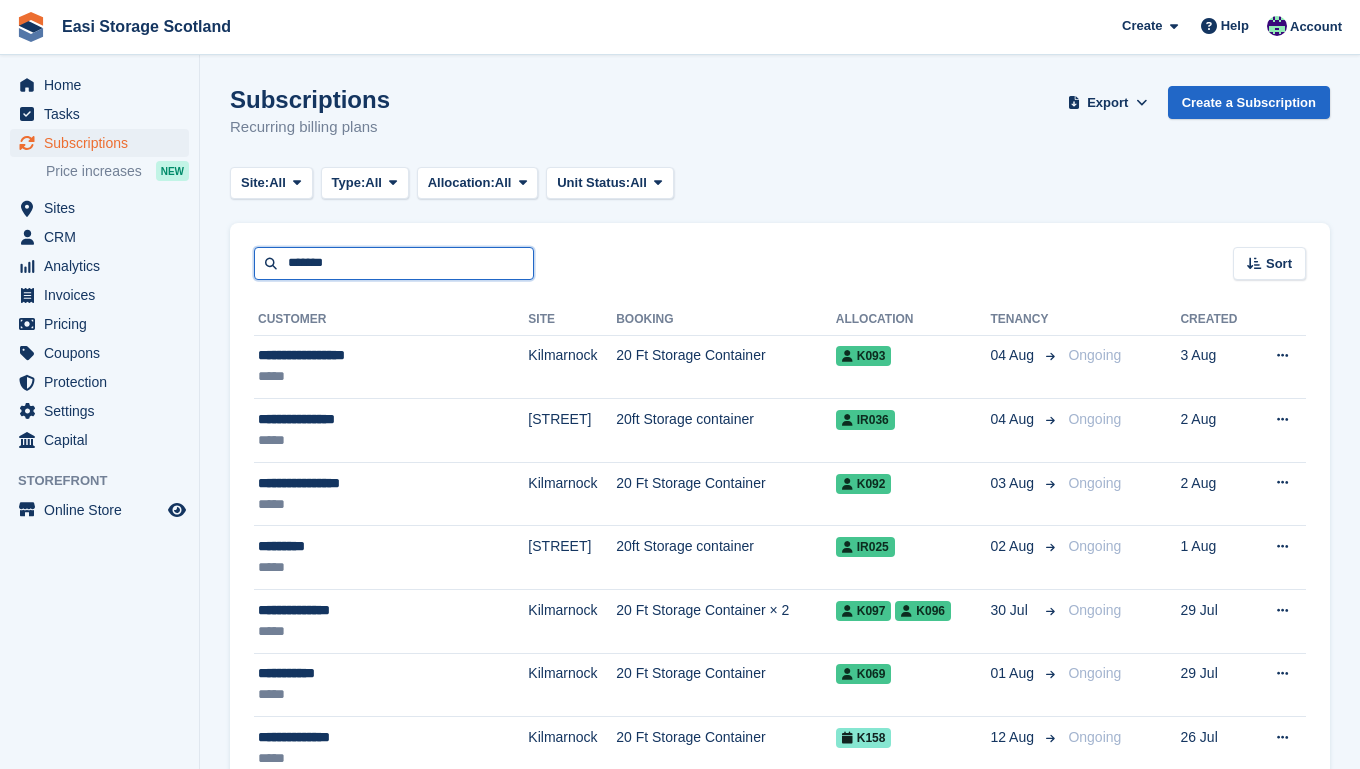 type on "*******" 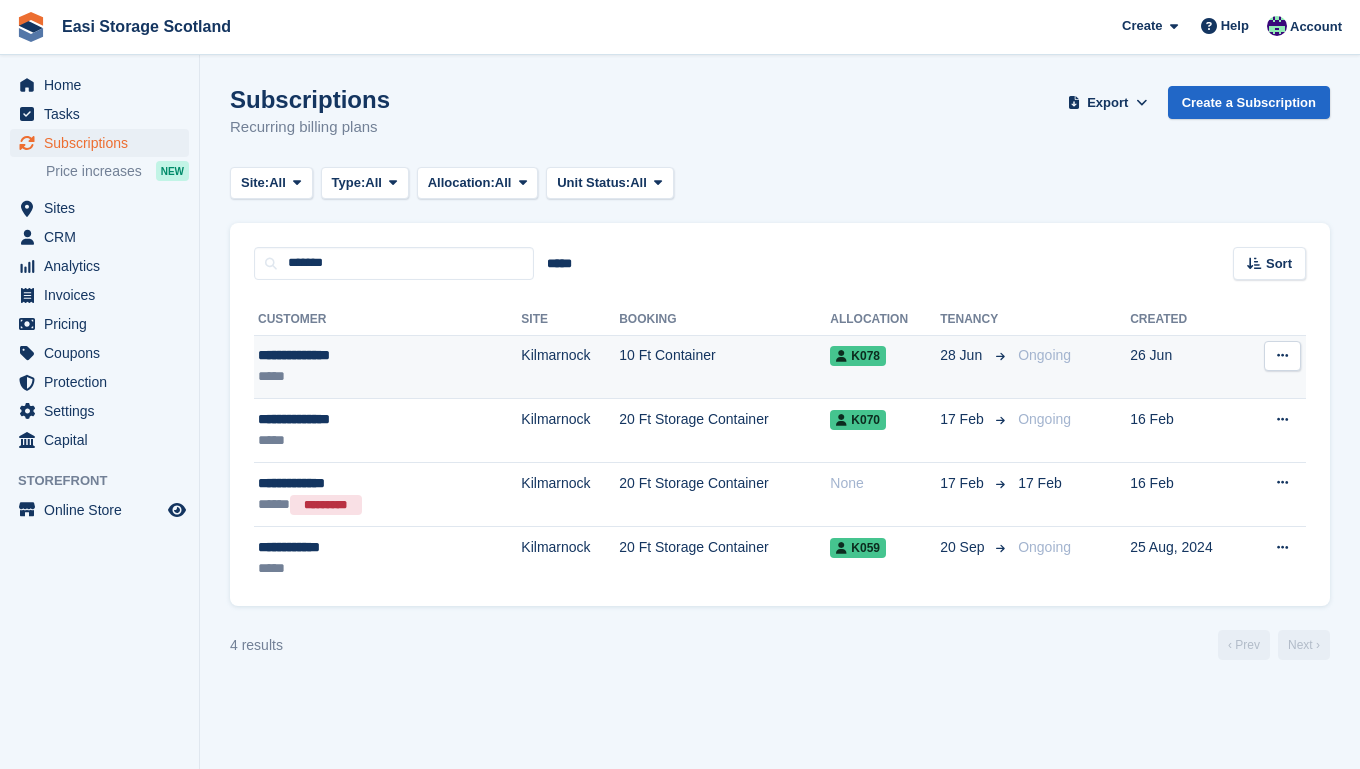 click on "**********" at bounding box center [350, 355] 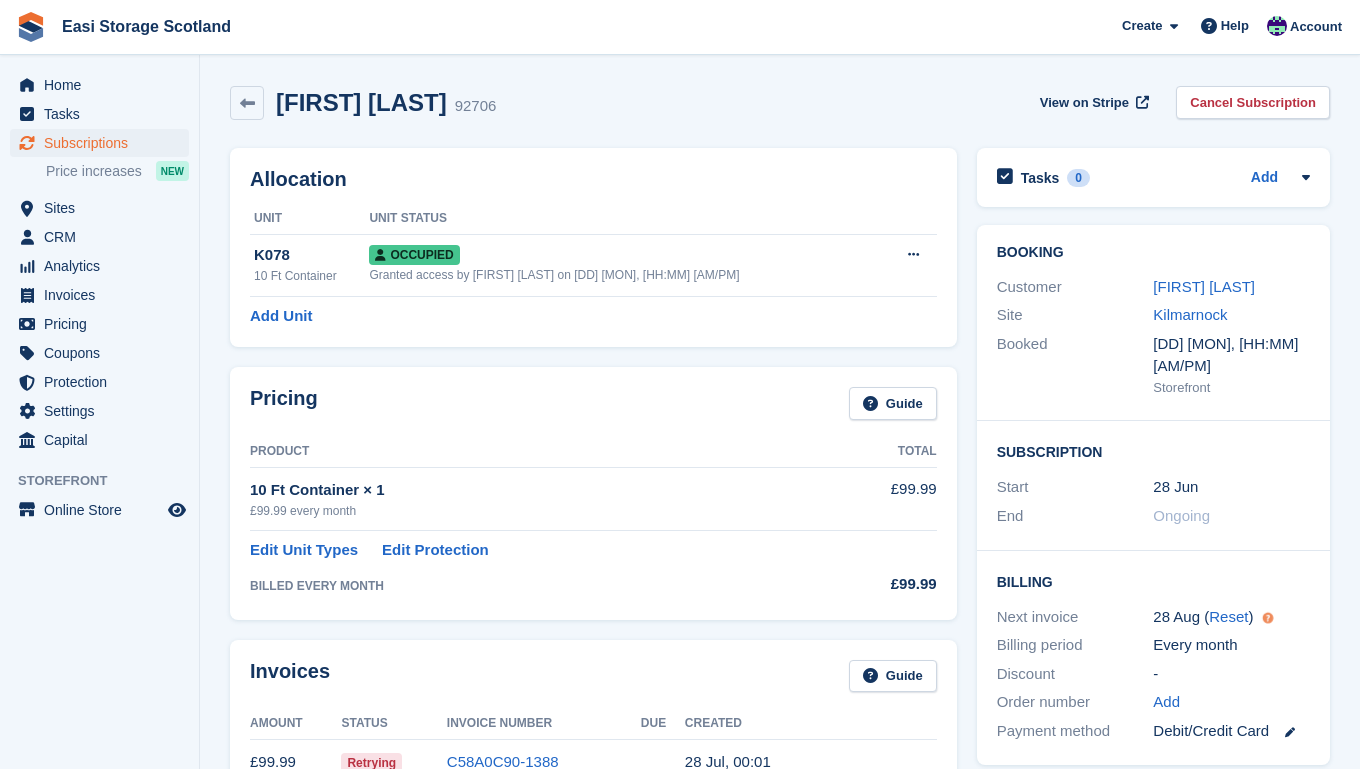scroll, scrollTop: 0, scrollLeft: 0, axis: both 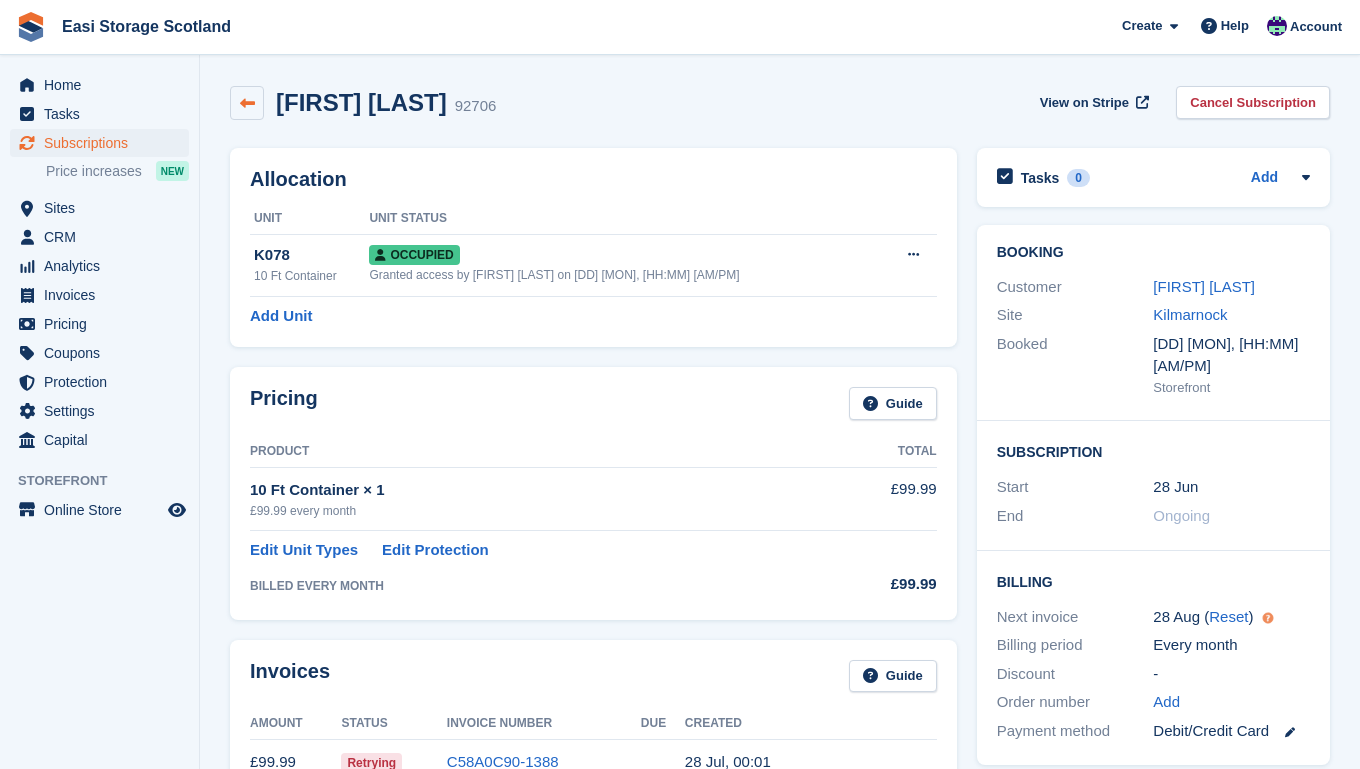 click at bounding box center (247, 103) 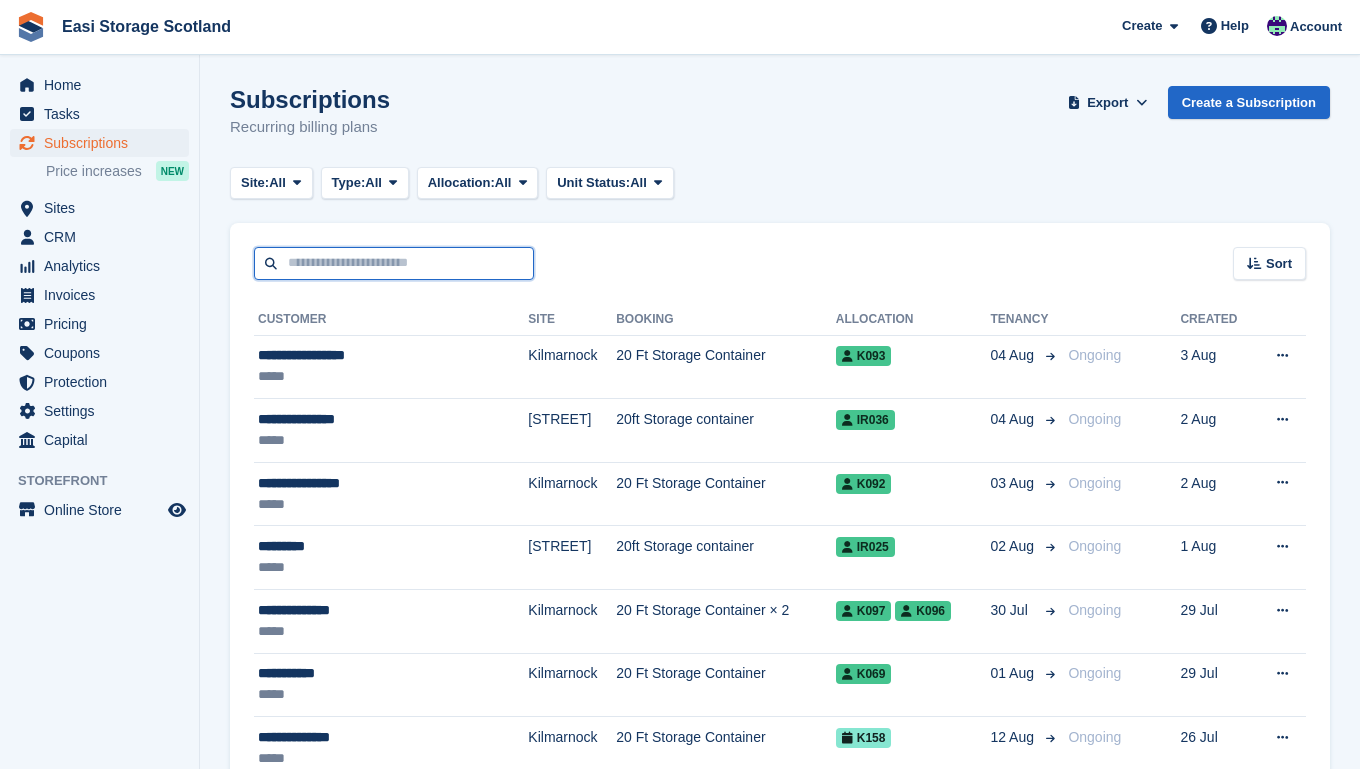 click at bounding box center [394, 263] 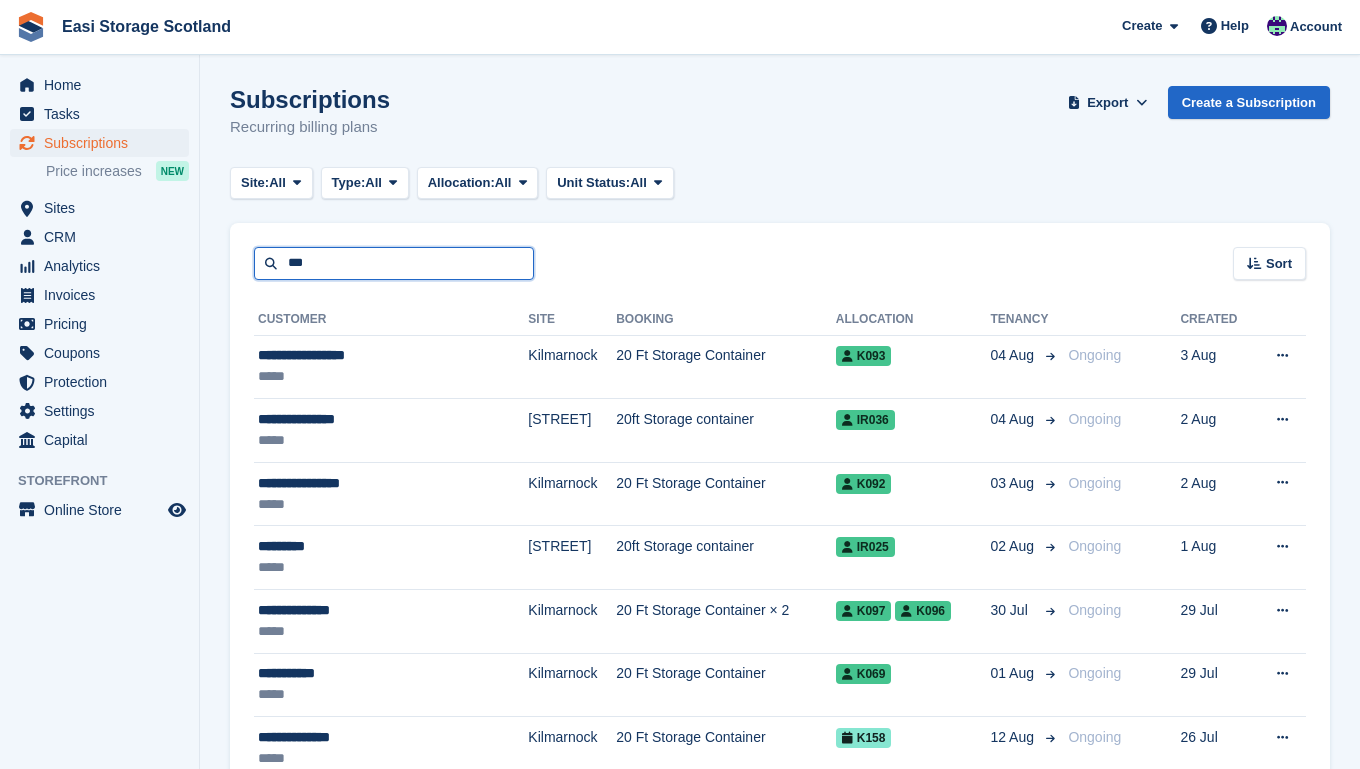 type on "***" 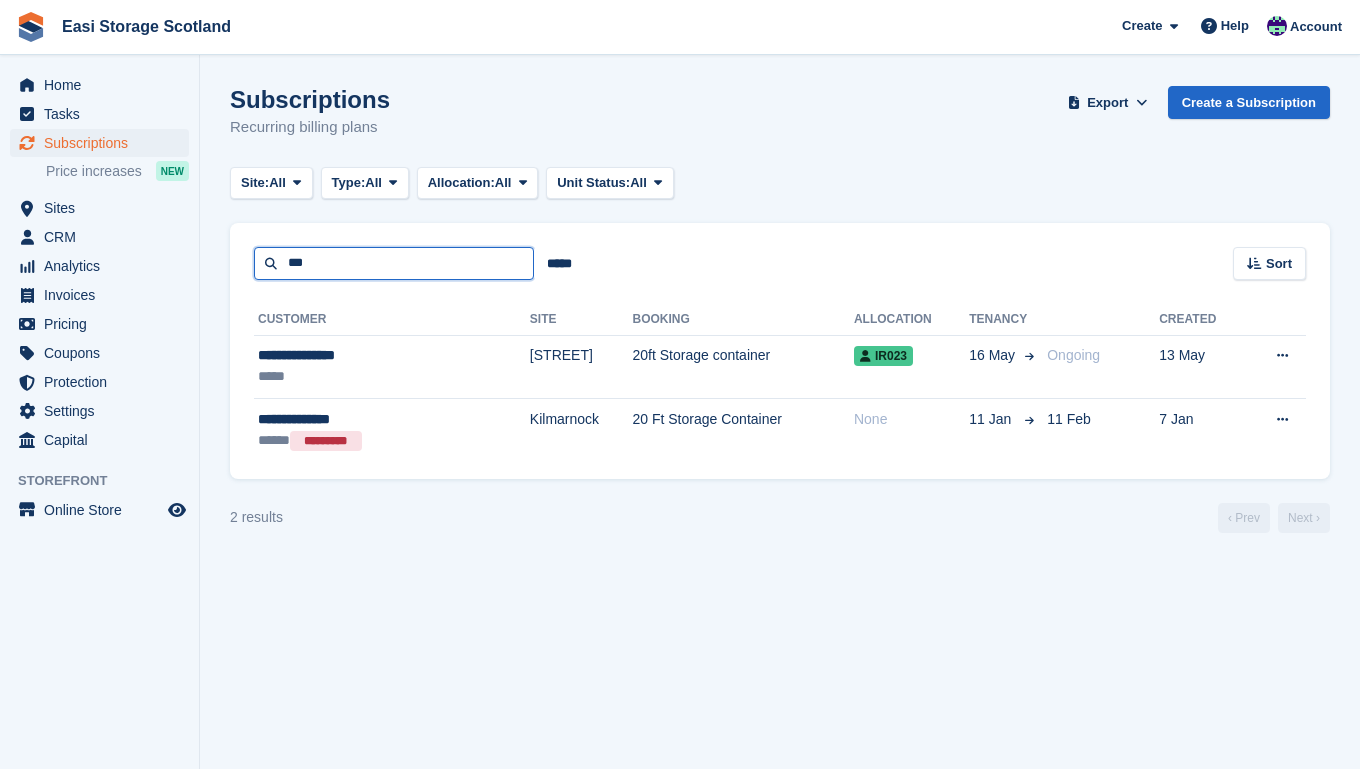 click on "***" at bounding box center (394, 263) 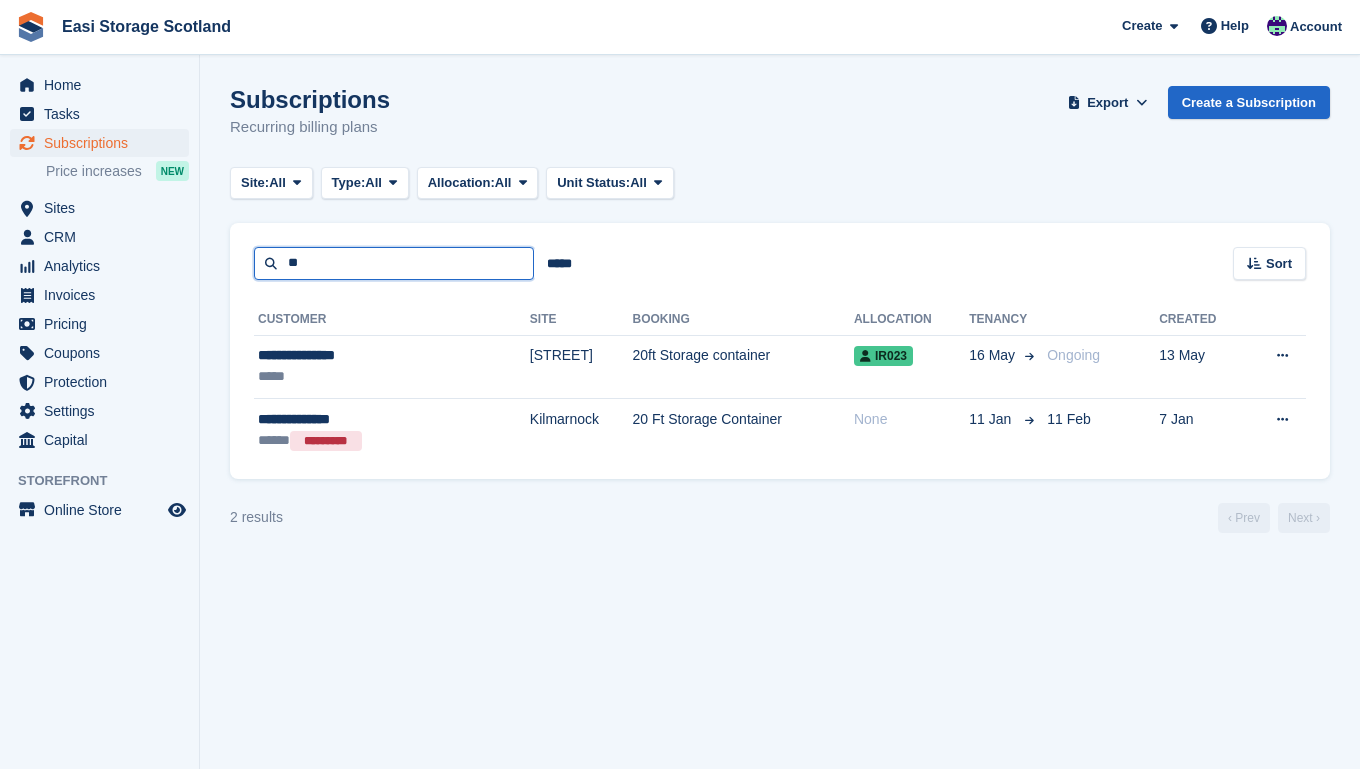 type on "*" 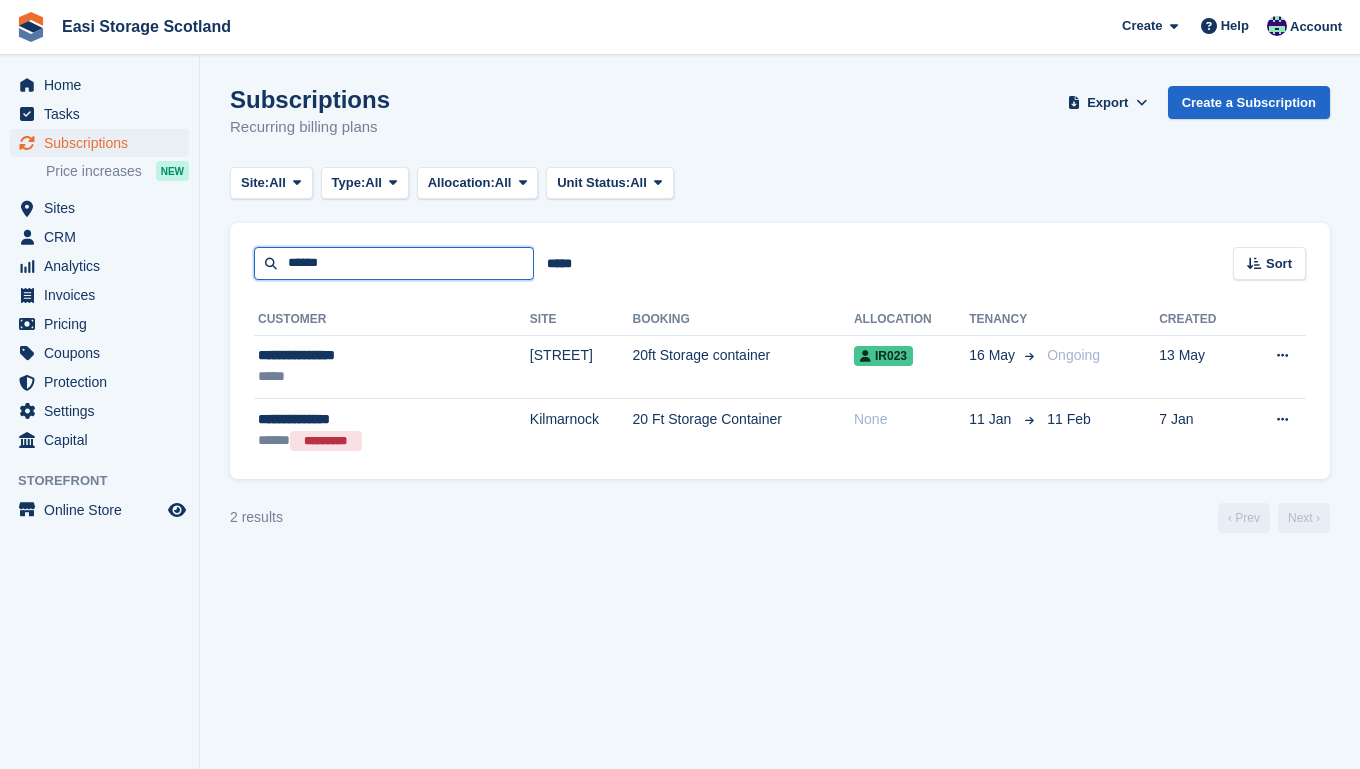 type on "******" 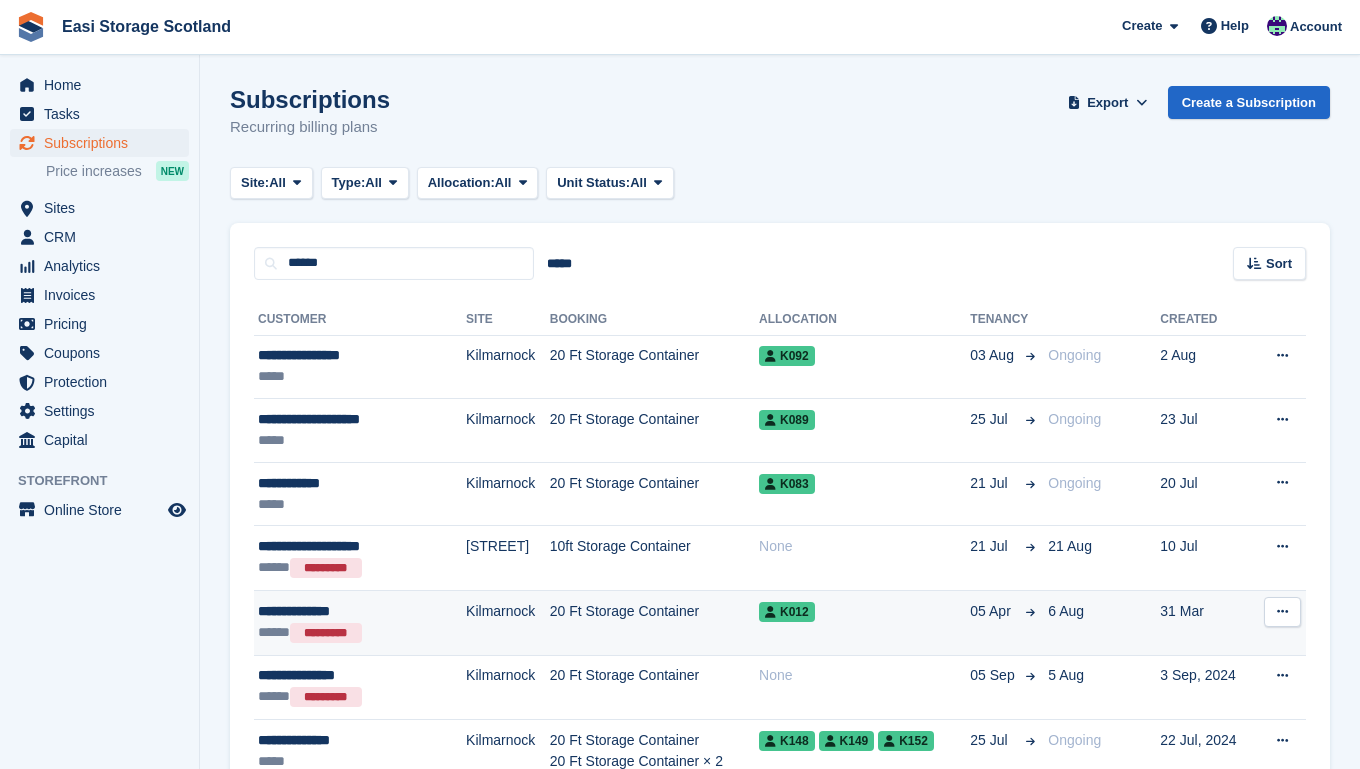 click on "Kilmarnock" at bounding box center [508, 623] 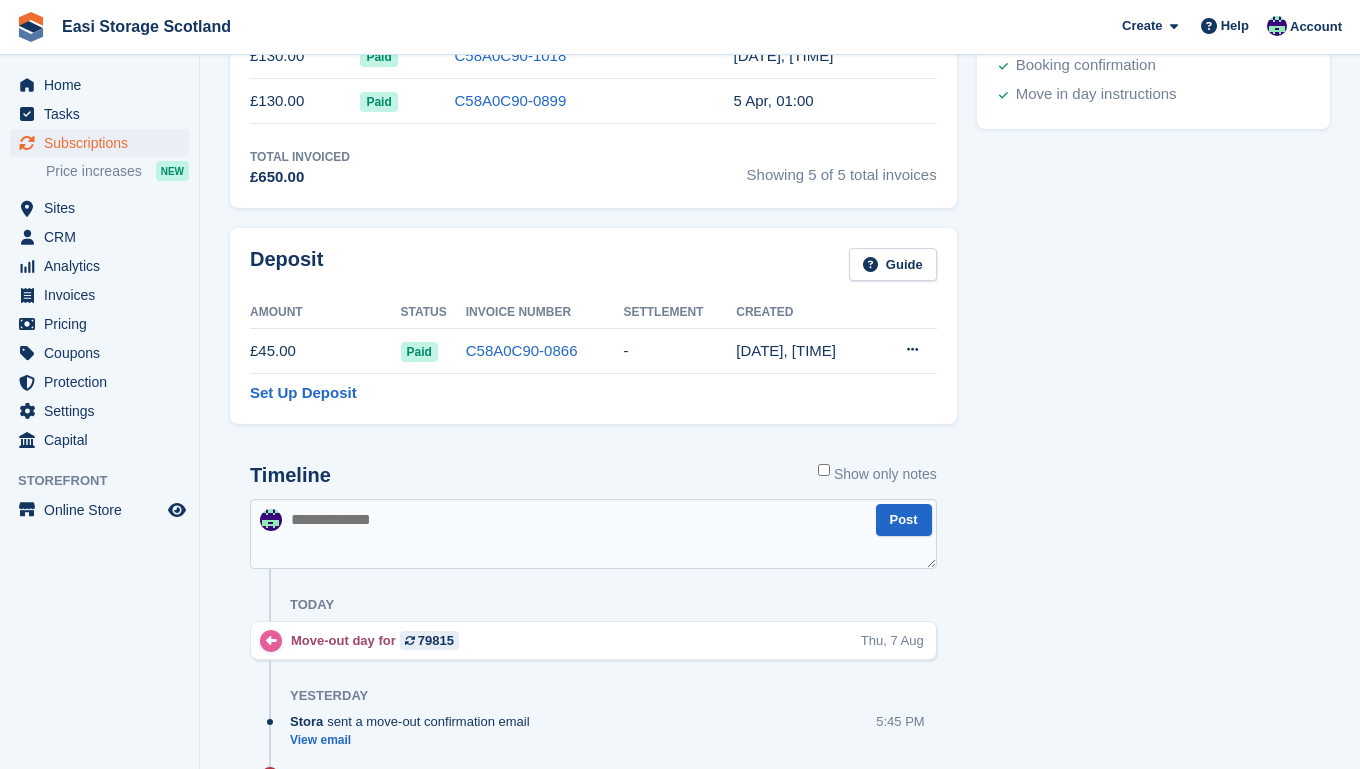 scroll, scrollTop: 814, scrollLeft: 0, axis: vertical 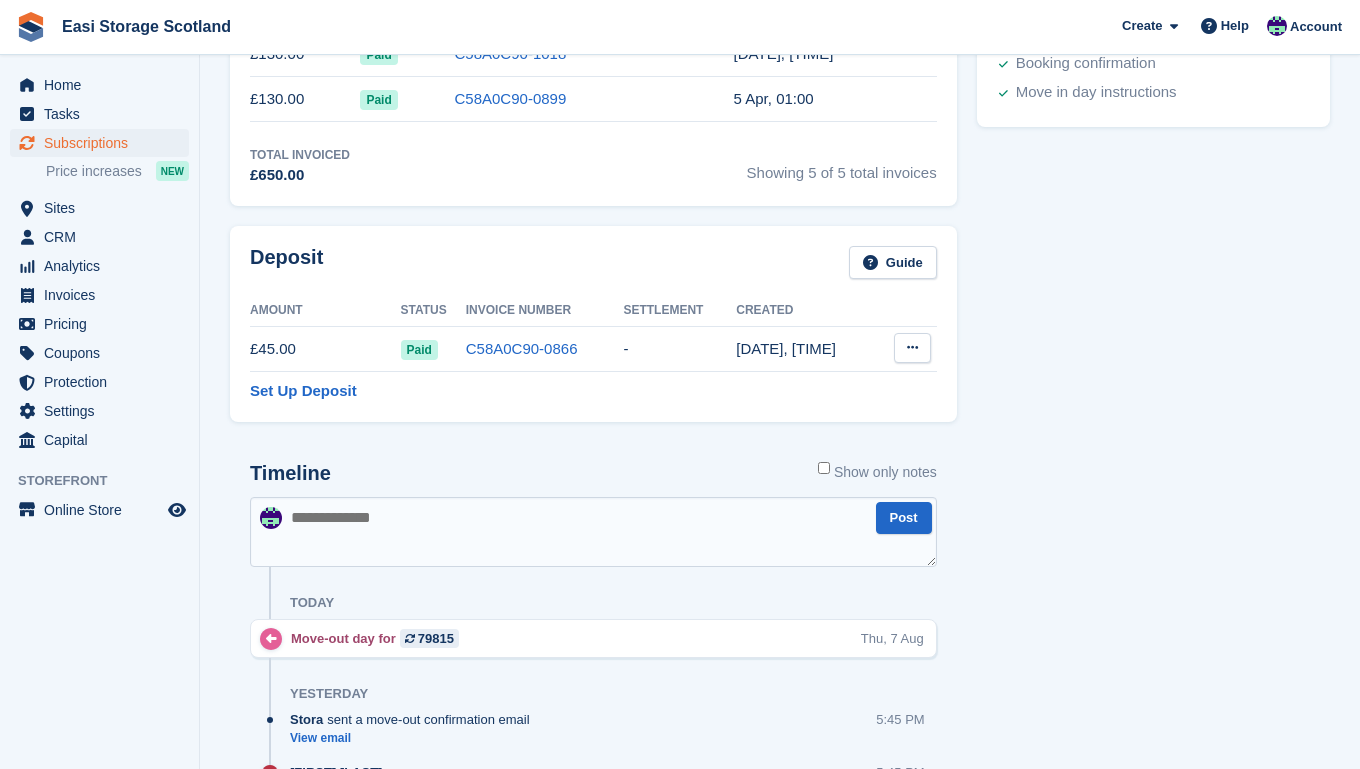 click at bounding box center (912, 347) 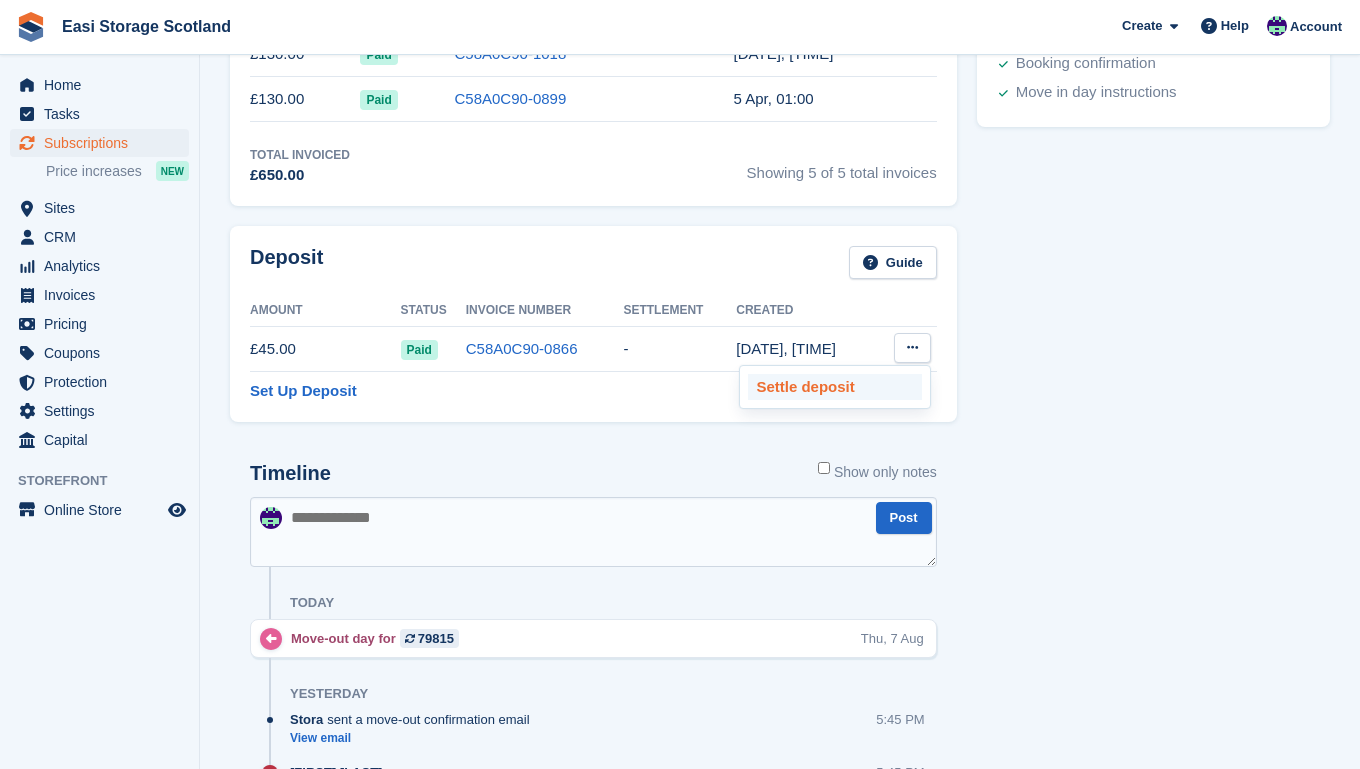 click on "Settle deposit" at bounding box center (835, 387) 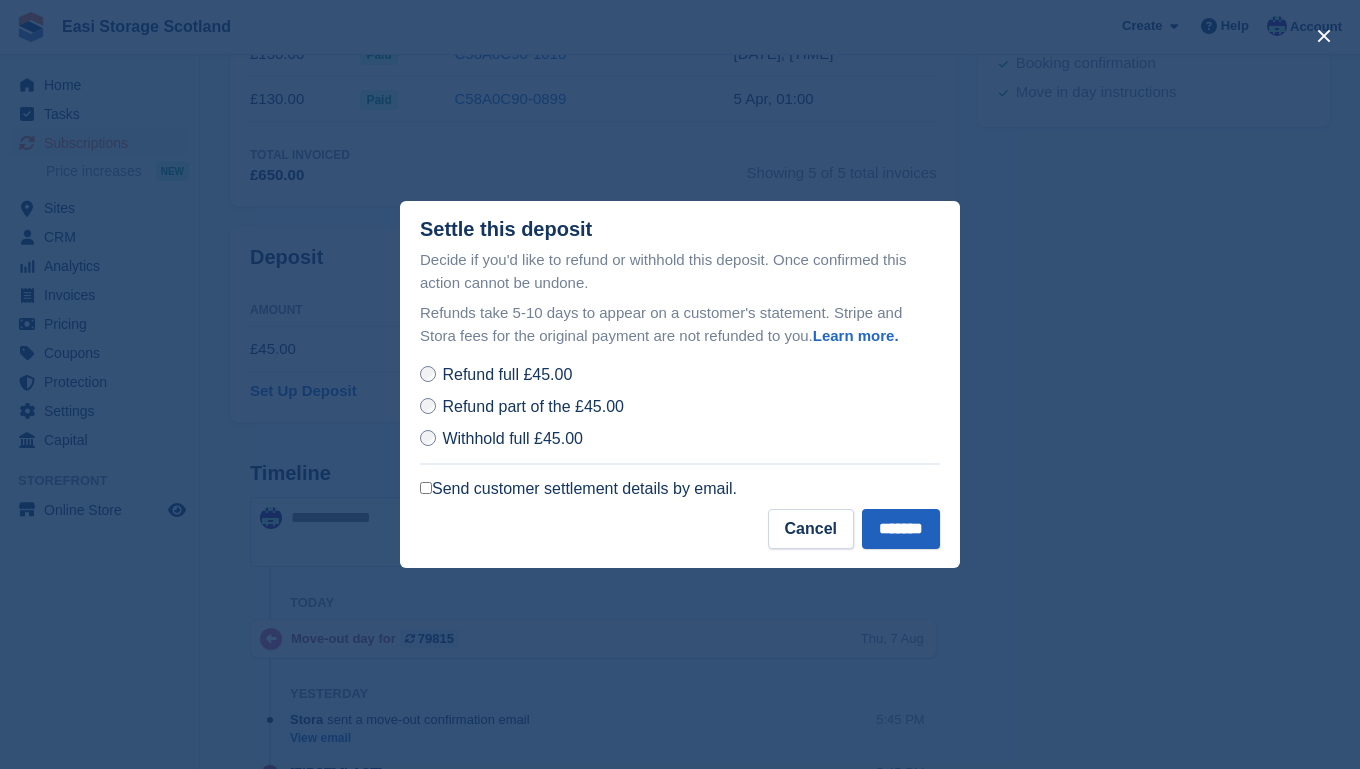 click on "*******" at bounding box center [901, 529] 